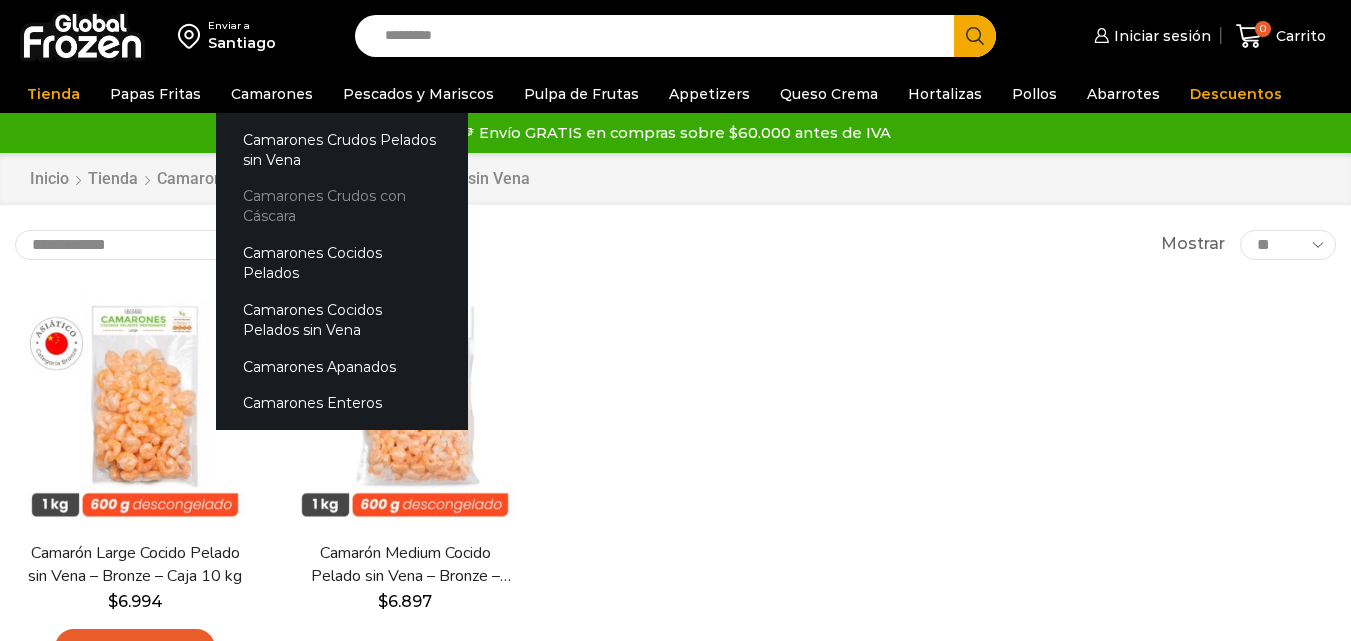 scroll, scrollTop: 0, scrollLeft: 0, axis: both 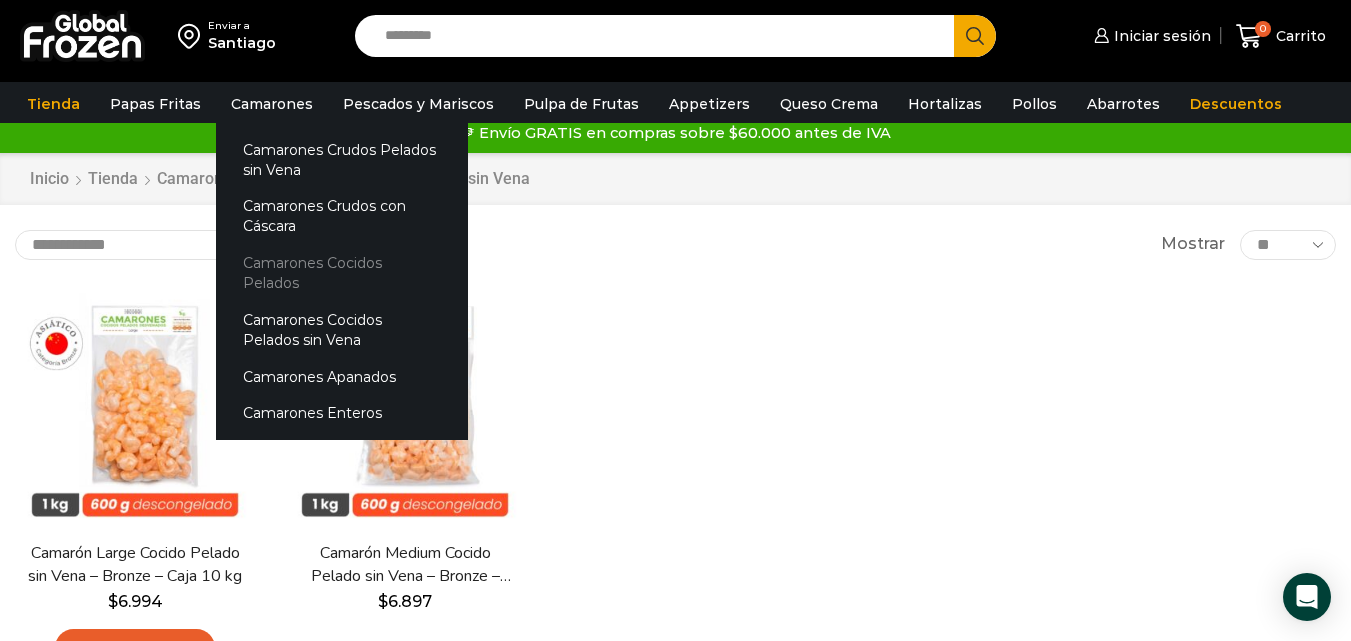 click on "Camarones Cocidos Pelados" at bounding box center [342, 273] 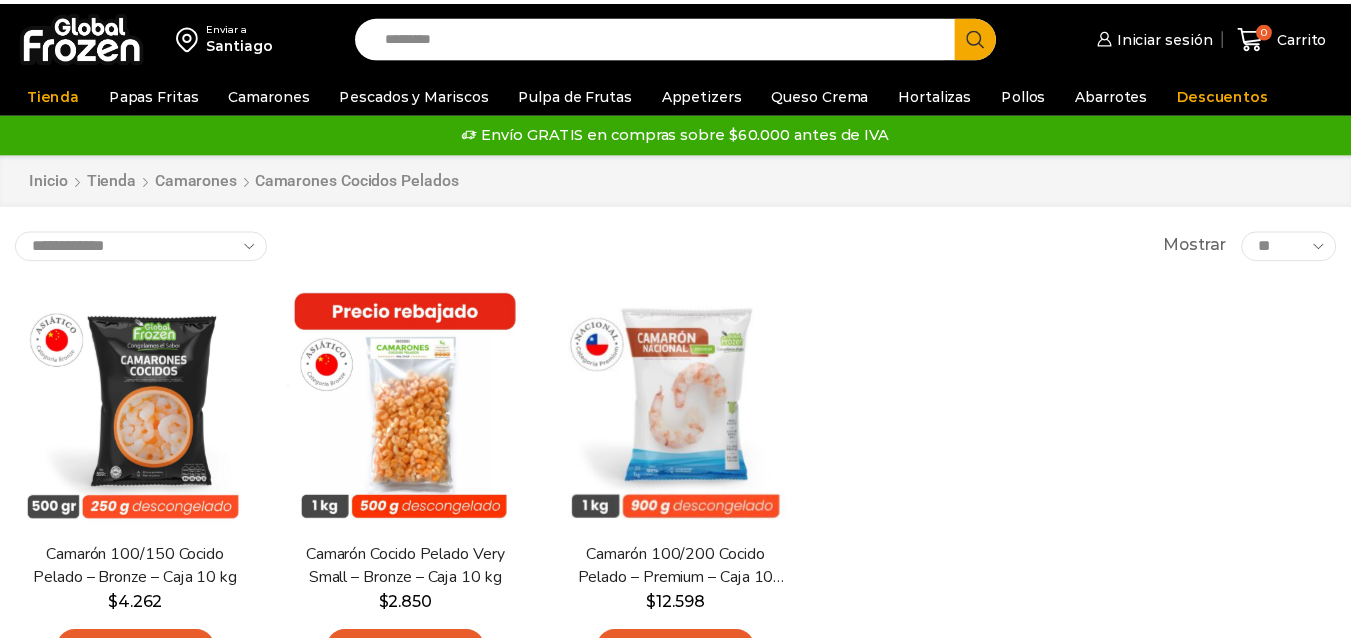 scroll, scrollTop: 0, scrollLeft: 0, axis: both 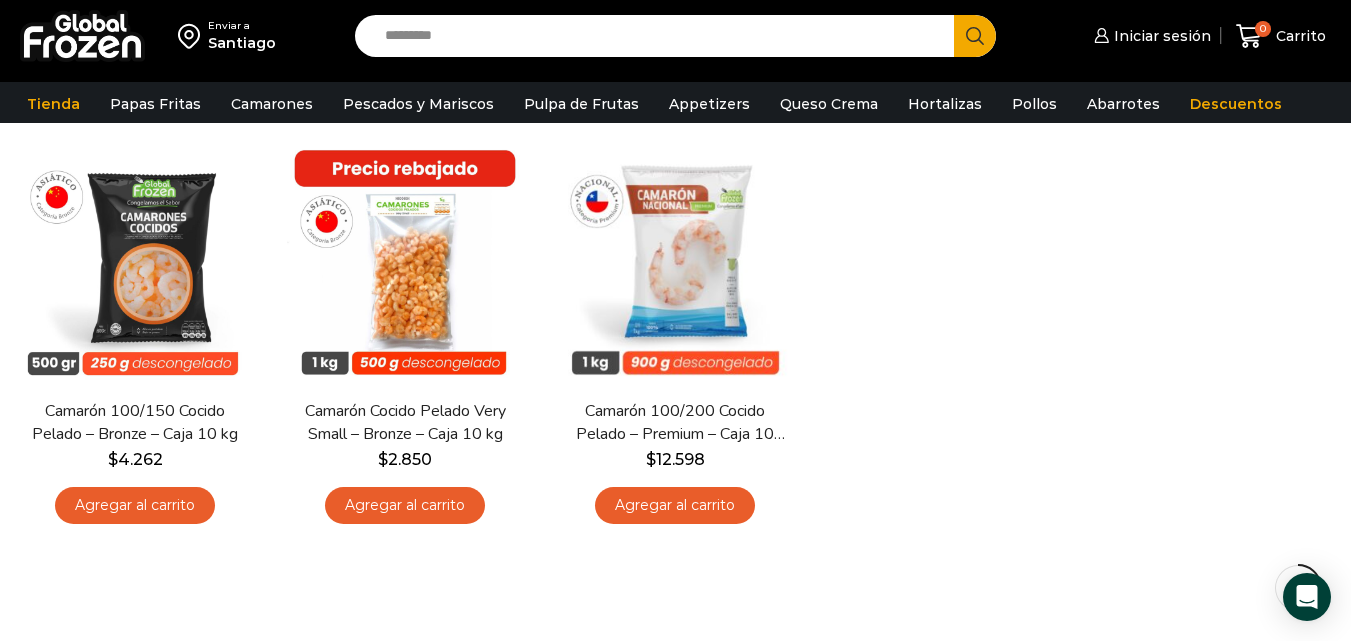 drag, startPoint x: 1364, startPoint y: 77, endPoint x: 1365, endPoint y: 149, distance: 72.00694 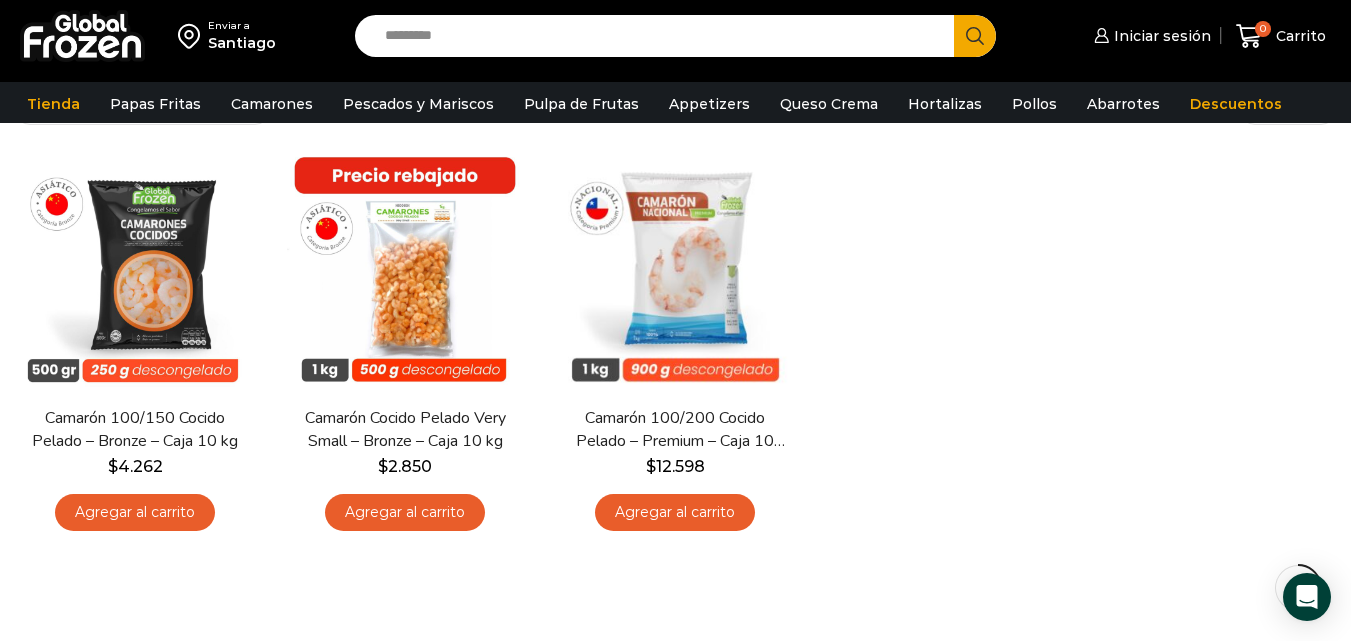 scroll, scrollTop: 122, scrollLeft: 0, axis: vertical 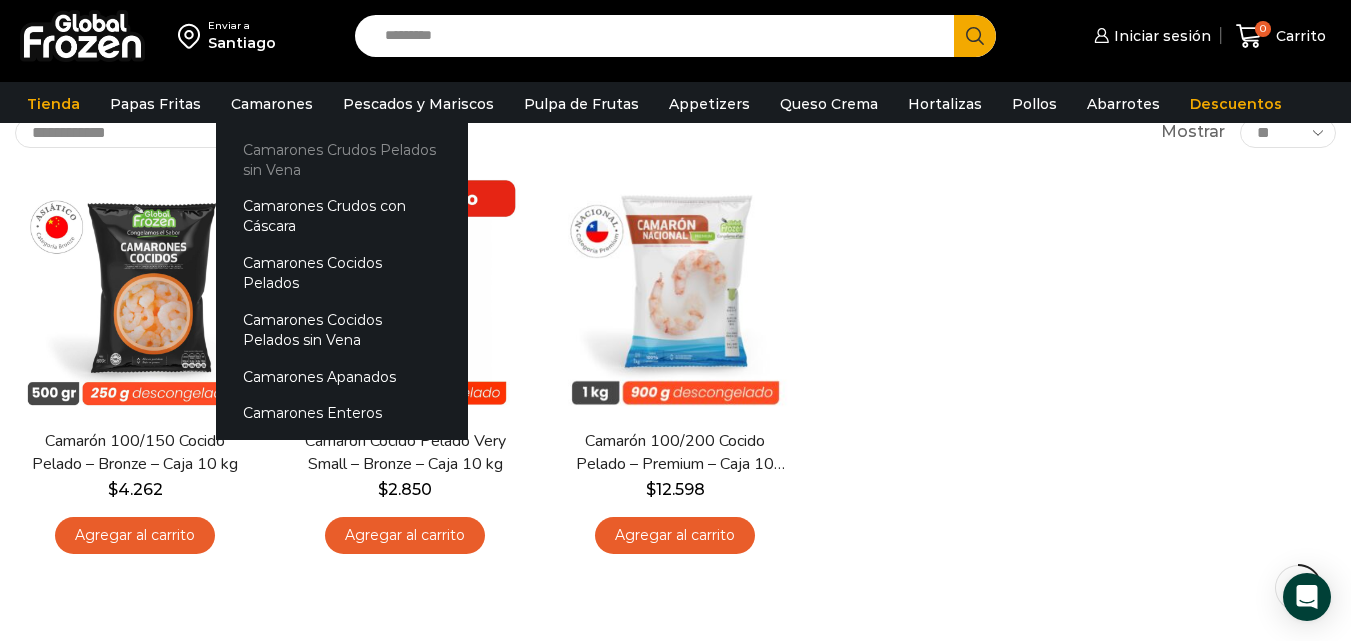 click on "Camarones Crudos Pelados sin Vena" at bounding box center [342, 159] 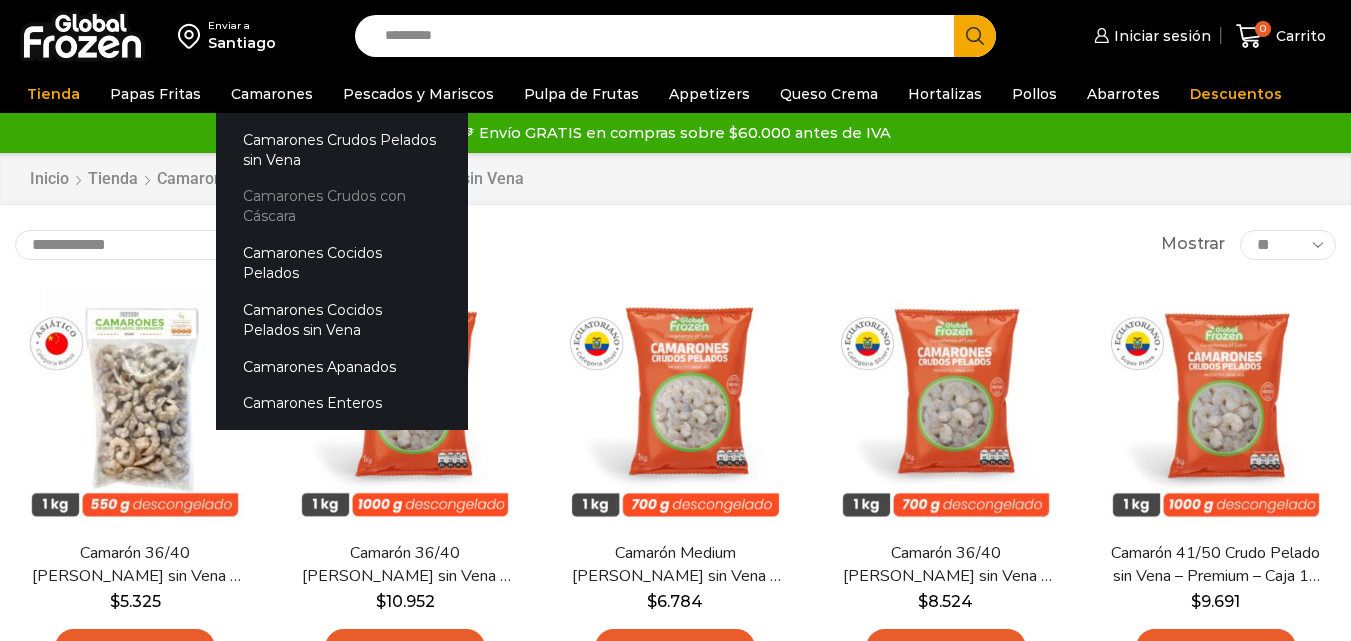 click on "Camarones Crudos con Cáscara" at bounding box center (342, 206) 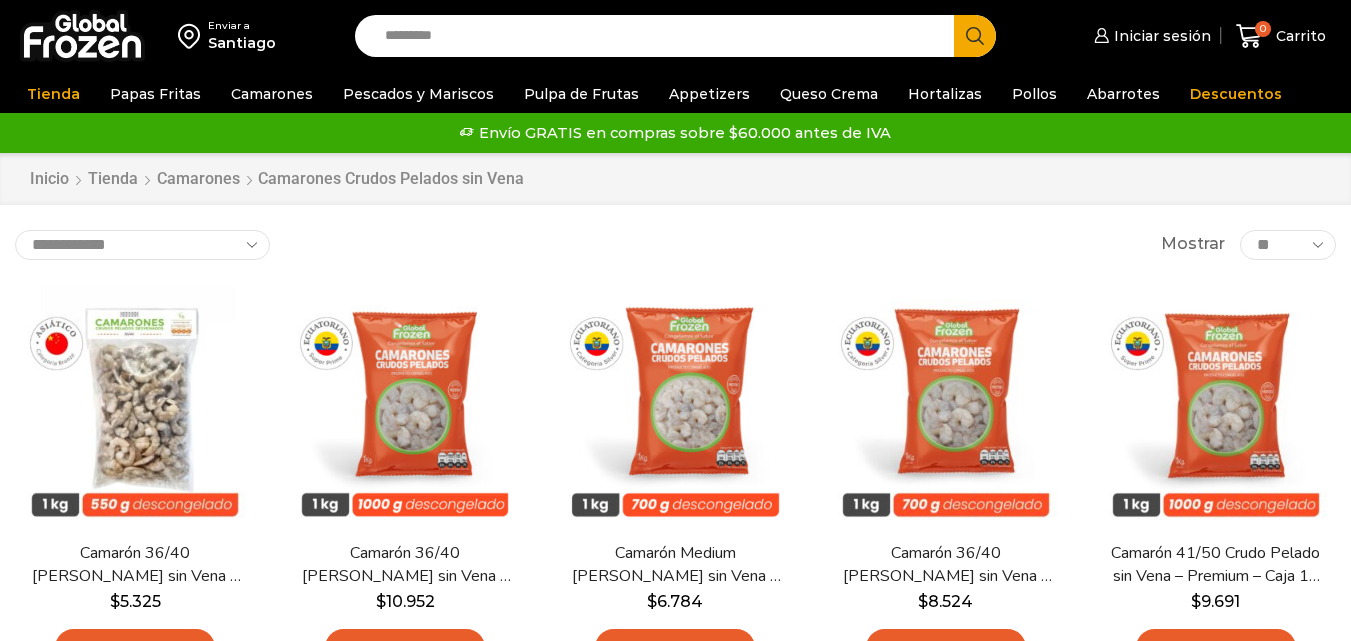 scroll, scrollTop: 0, scrollLeft: 0, axis: both 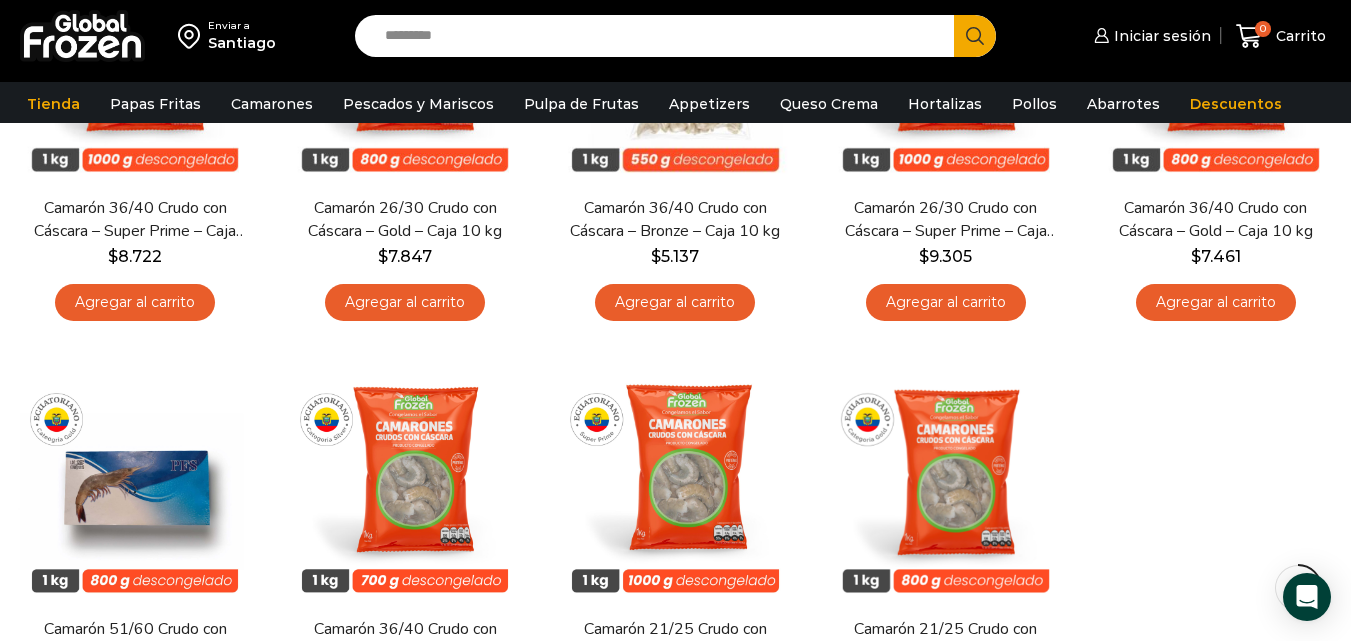drag, startPoint x: 1356, startPoint y: 92, endPoint x: 1309, endPoint y: -23, distance: 124.23365 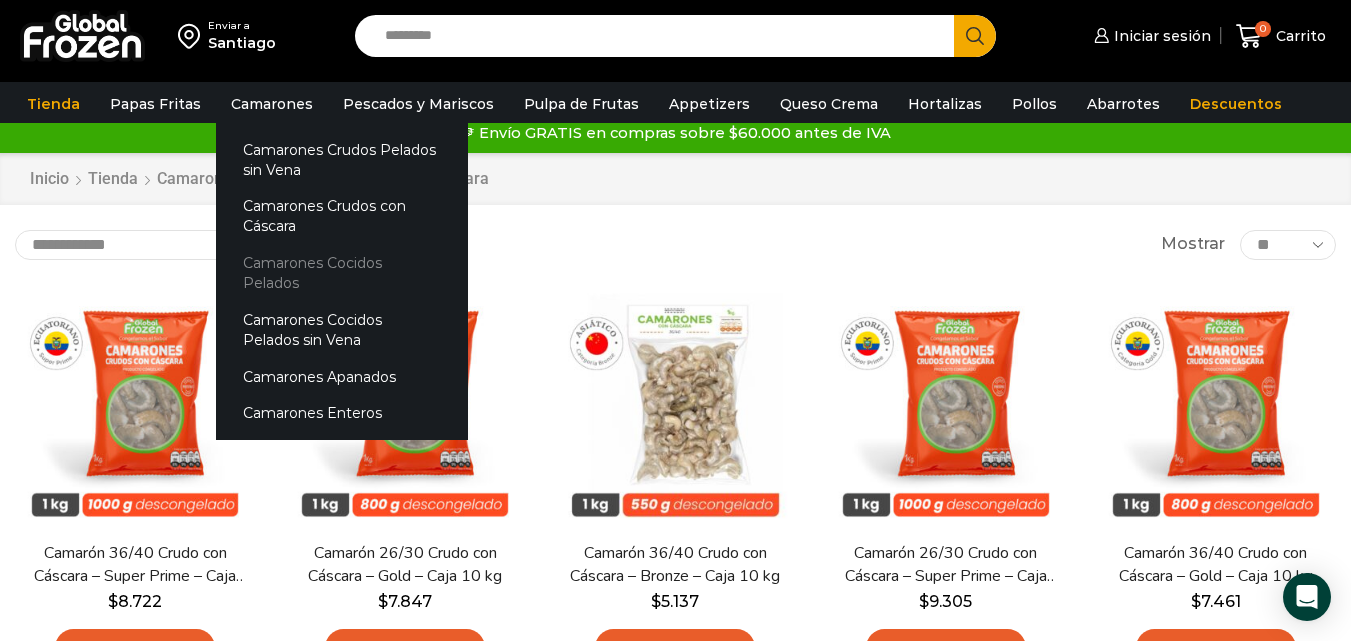 click on "Camarones Cocidos Pelados" at bounding box center [342, 273] 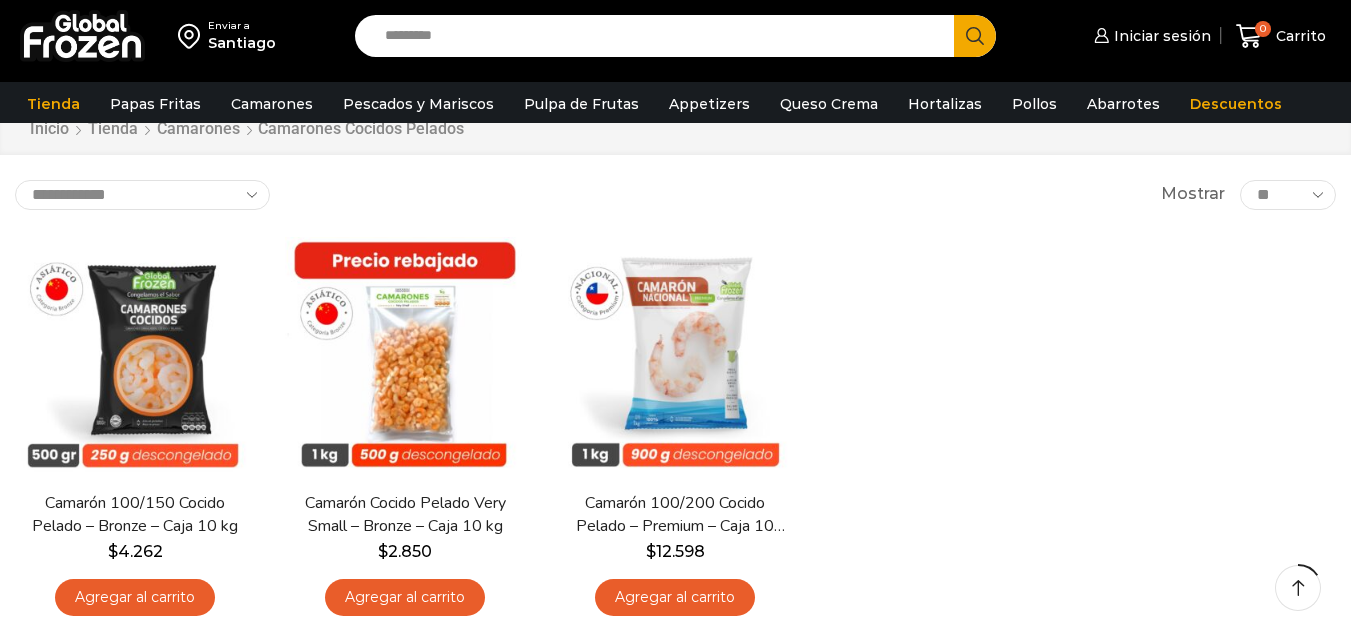 scroll, scrollTop: 107, scrollLeft: 0, axis: vertical 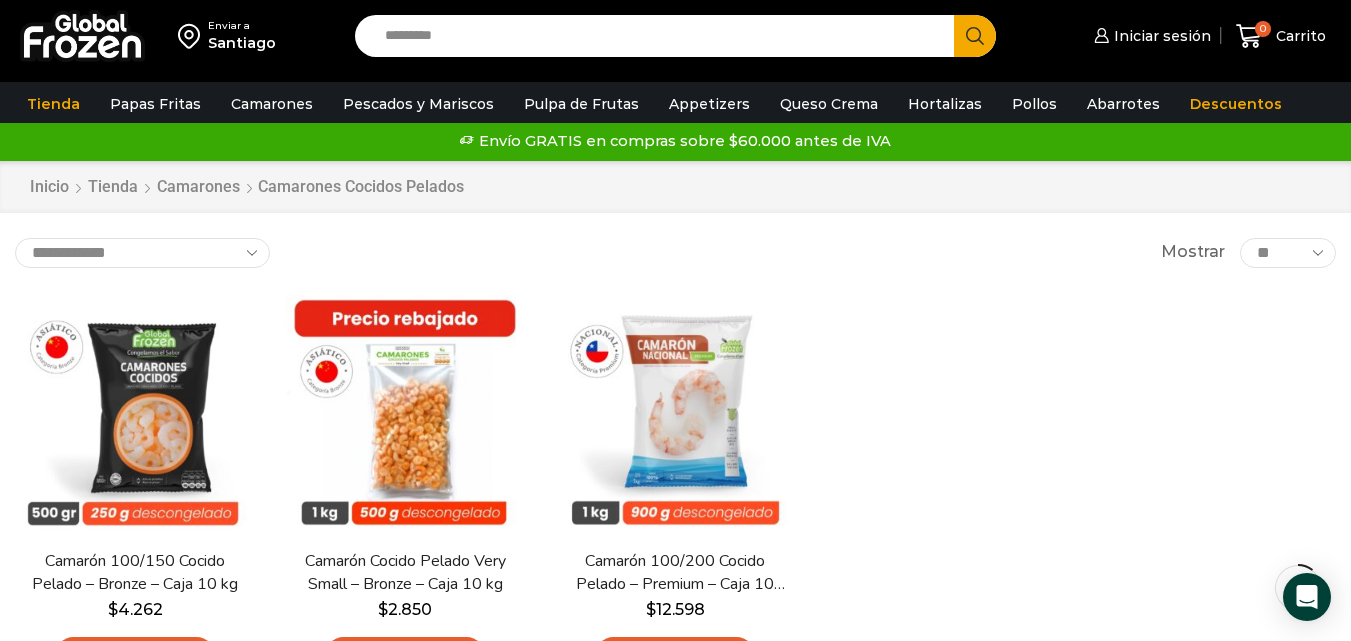 drag, startPoint x: 0, startPoint y: 0, endPoint x: 1365, endPoint y: 57, distance: 1366.1896 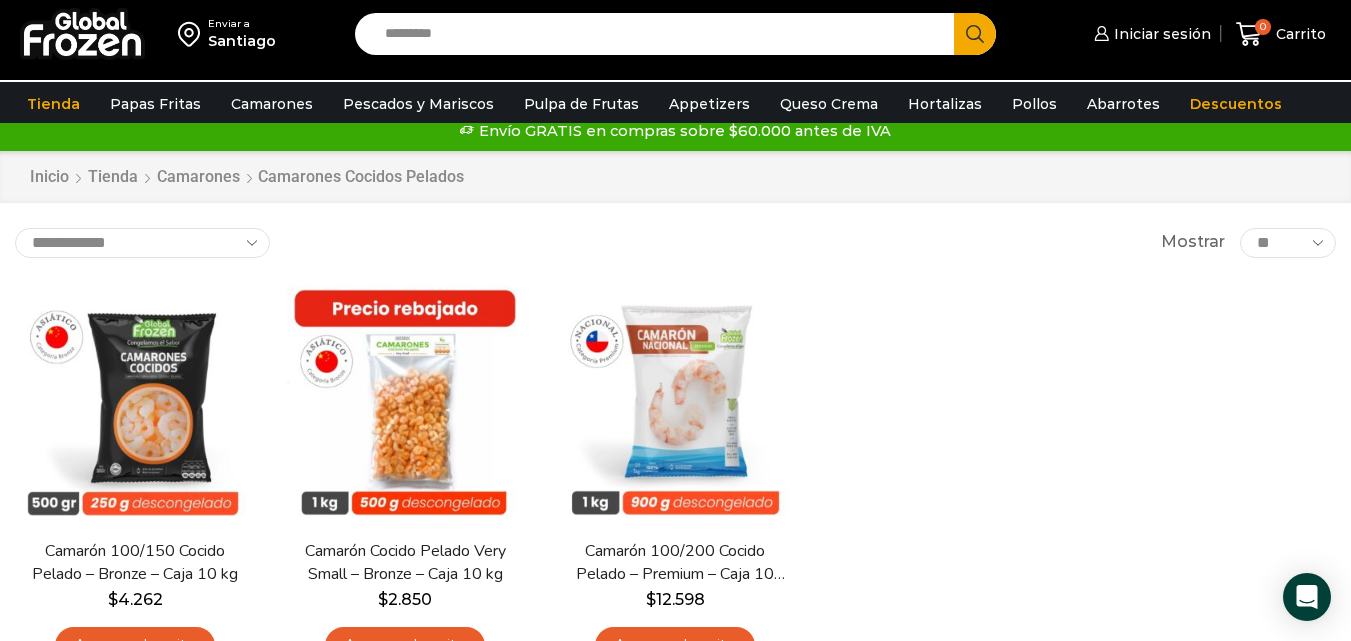 scroll, scrollTop: 0, scrollLeft: 0, axis: both 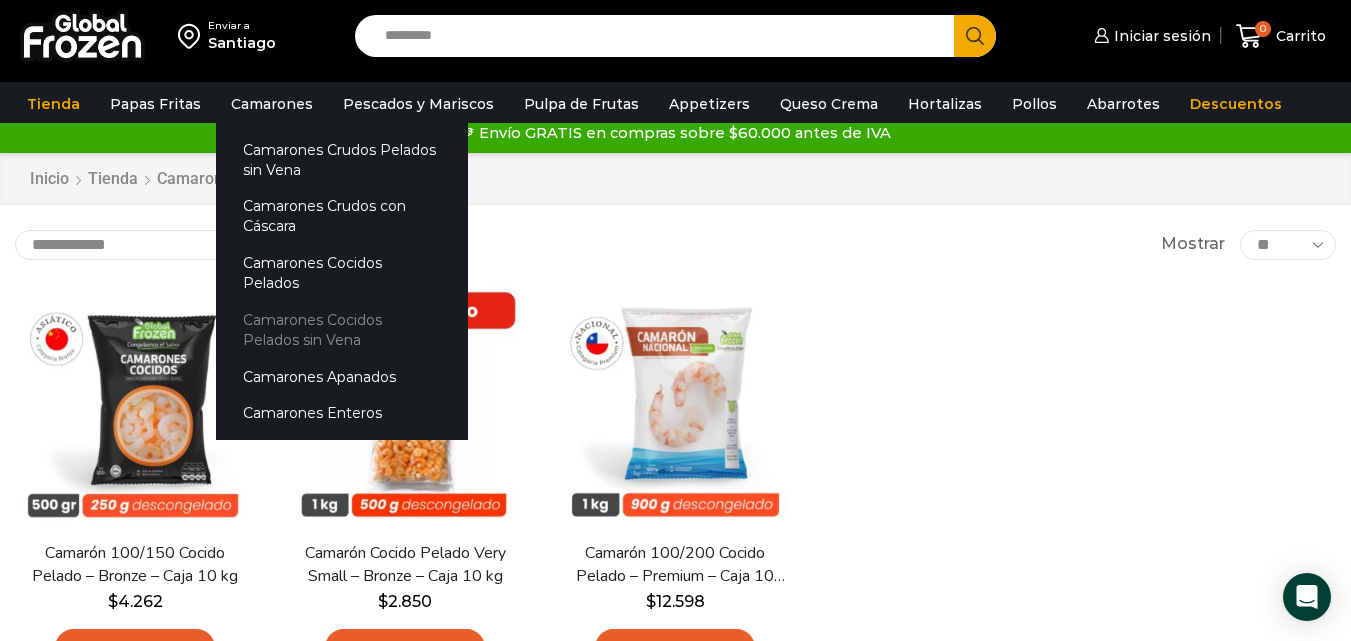 click on "Camarones Cocidos Pelados sin Vena" at bounding box center (342, 329) 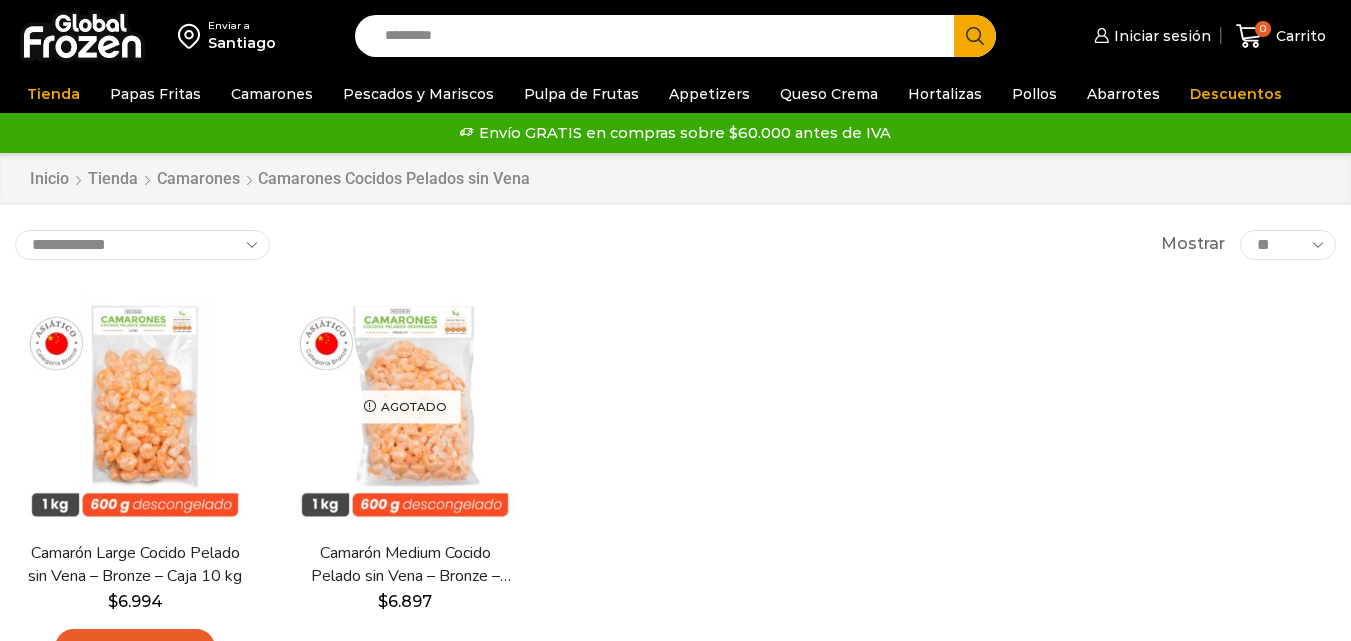 scroll, scrollTop: 0, scrollLeft: 0, axis: both 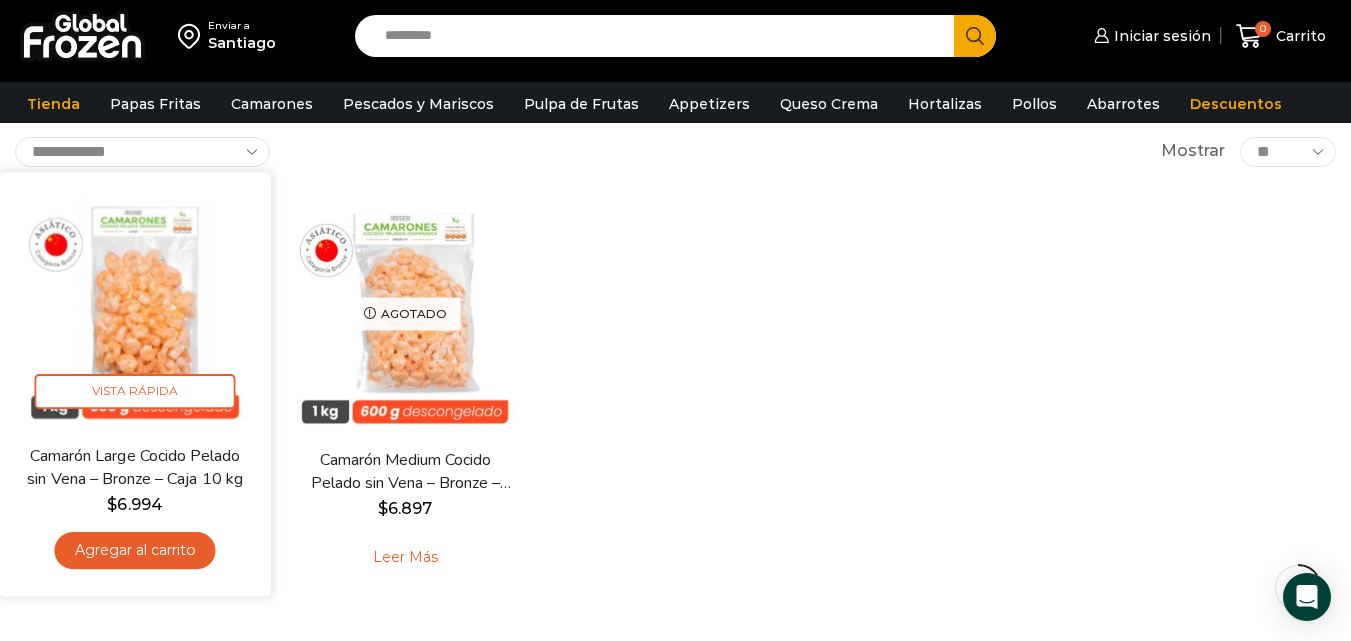 click at bounding box center [135, 308] 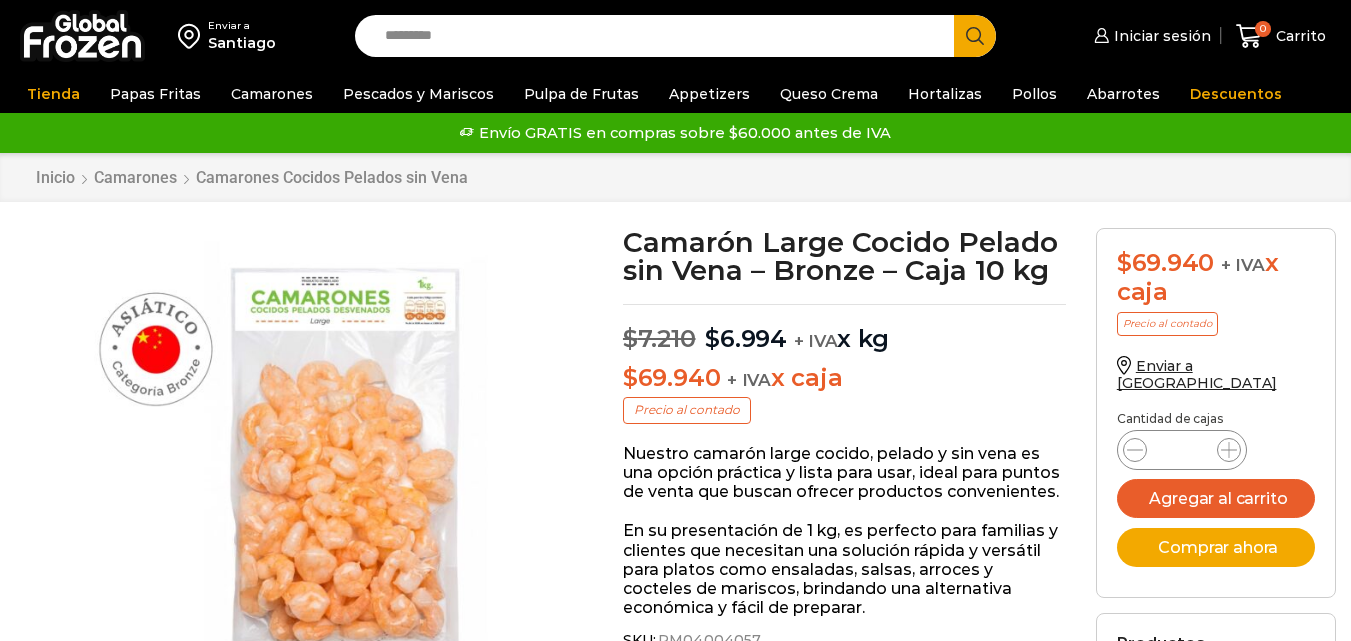 scroll, scrollTop: 0, scrollLeft: 0, axis: both 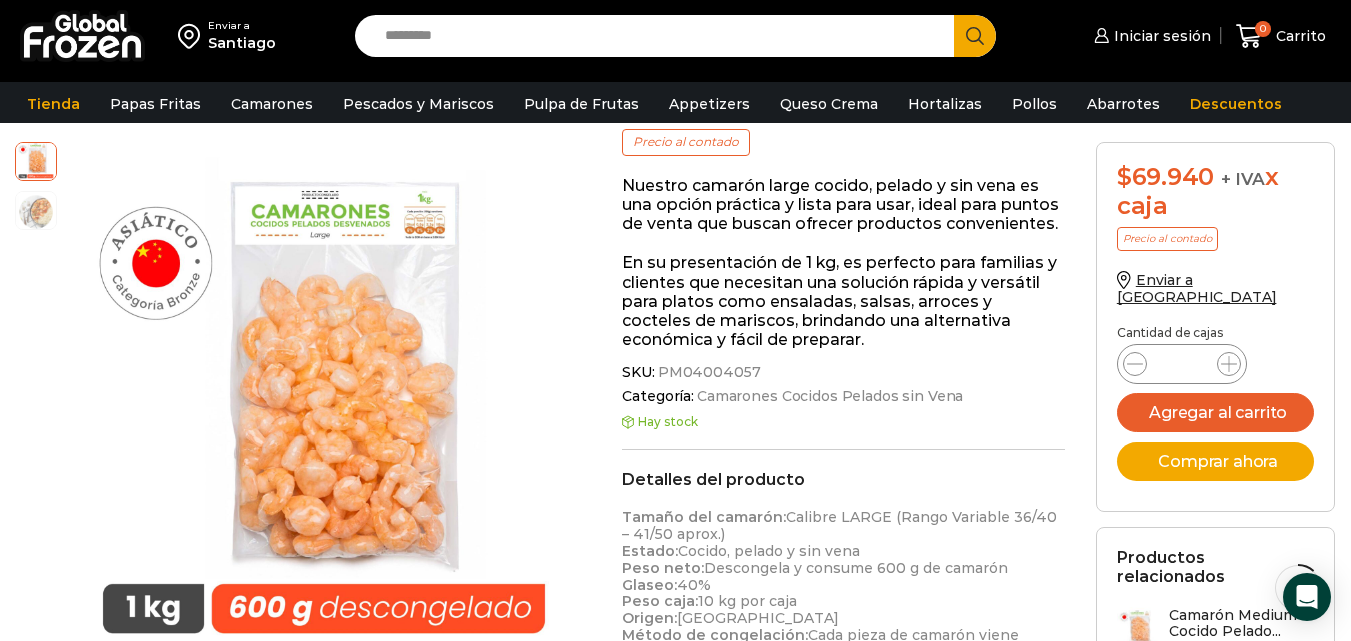 drag, startPoint x: 1365, startPoint y: 142, endPoint x: 1253, endPoint y: 72, distance: 132.07573 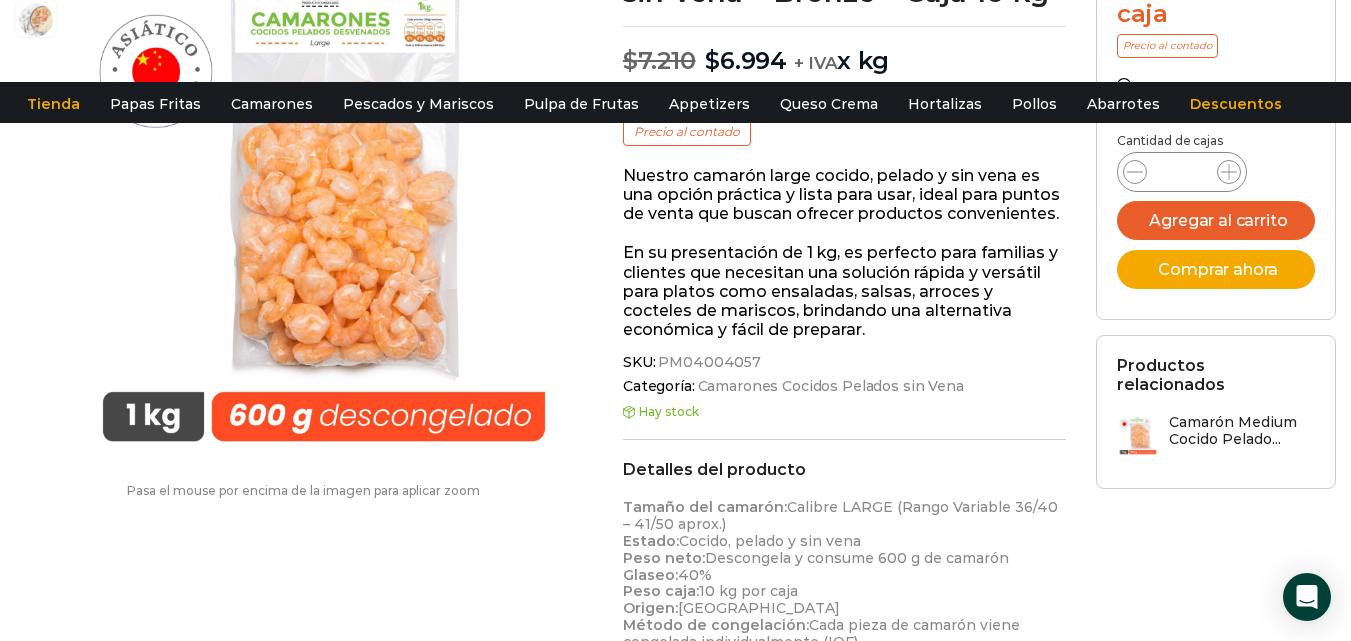 scroll, scrollTop: 0, scrollLeft: 0, axis: both 